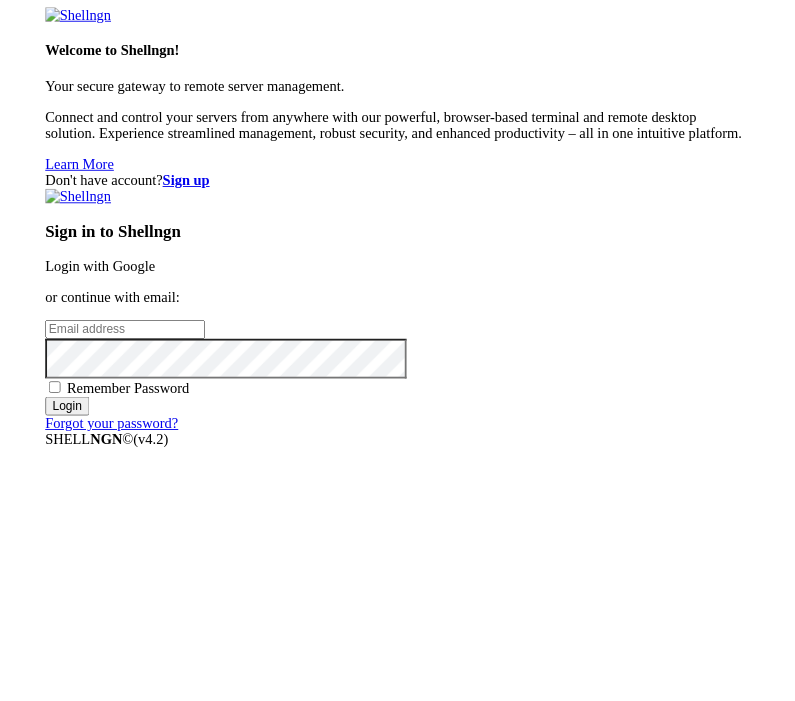 scroll, scrollTop: 0, scrollLeft: 0, axis: both 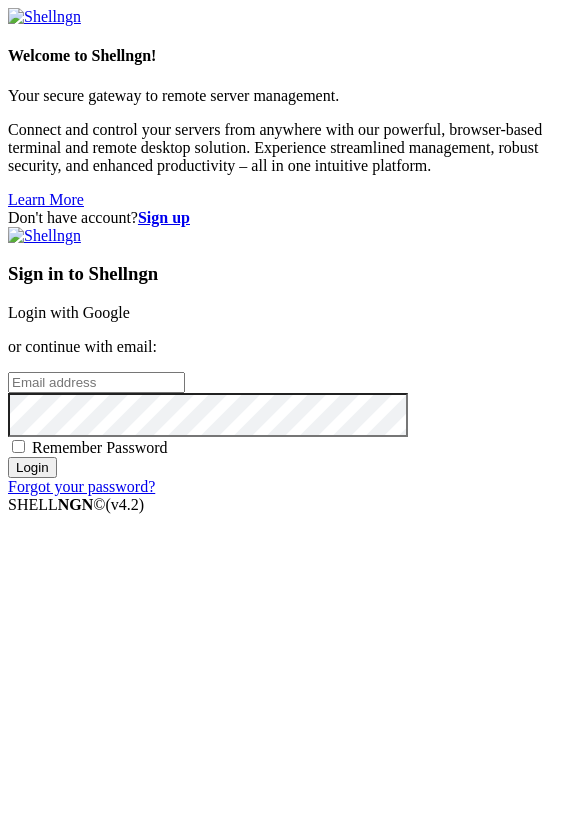 click on "Login with Google" at bounding box center (69, 312) 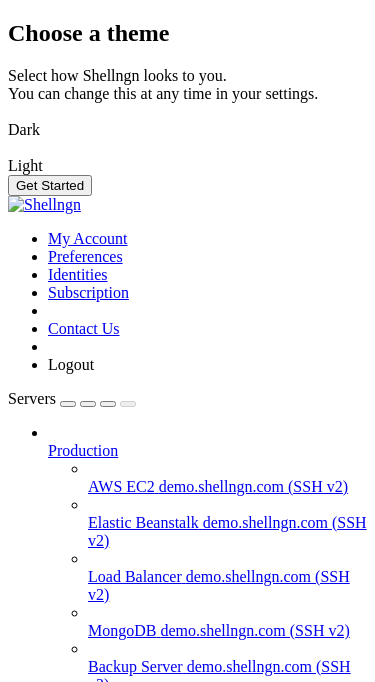 click on "Get Started" at bounding box center [50, 185] 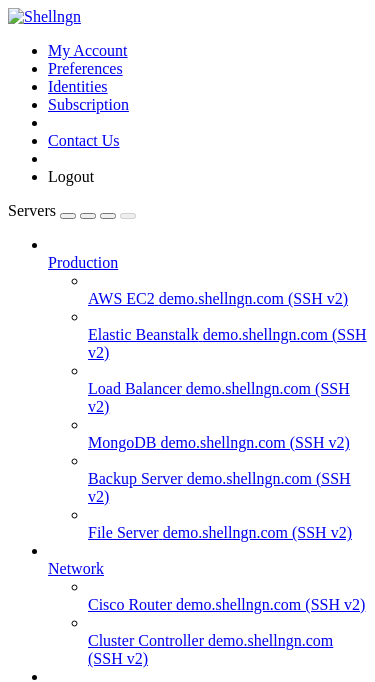 click on "AWS EC2" at bounding box center [121, 298] 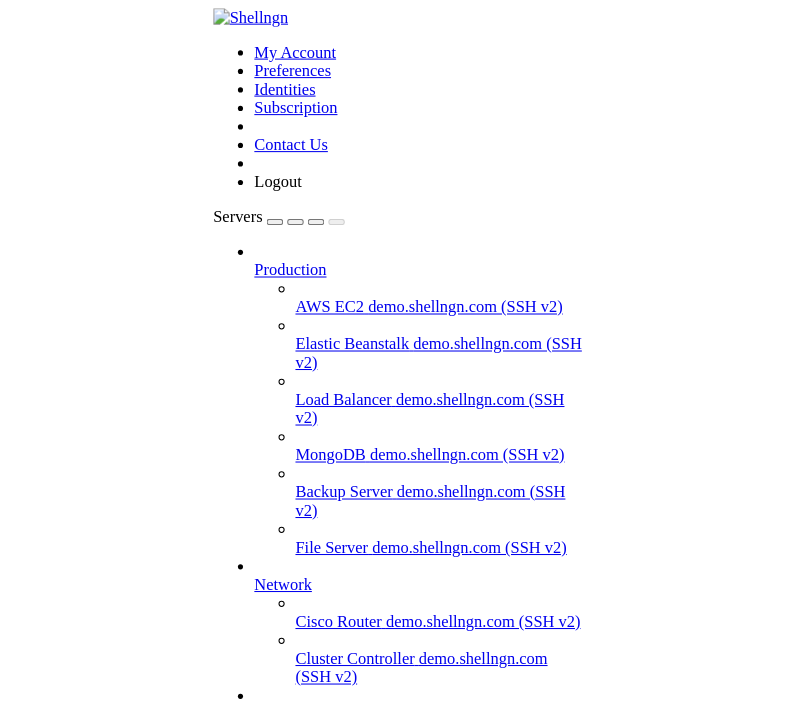 scroll, scrollTop: 46, scrollLeft: 0, axis: vertical 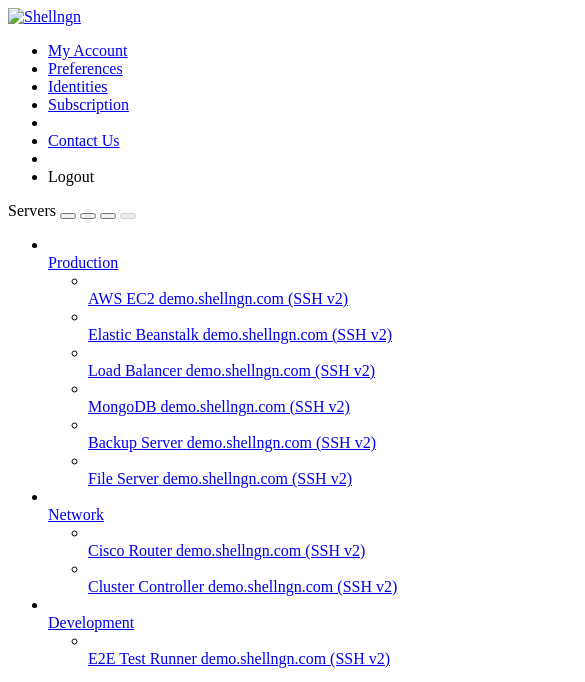 click at bounding box center [88, 216] 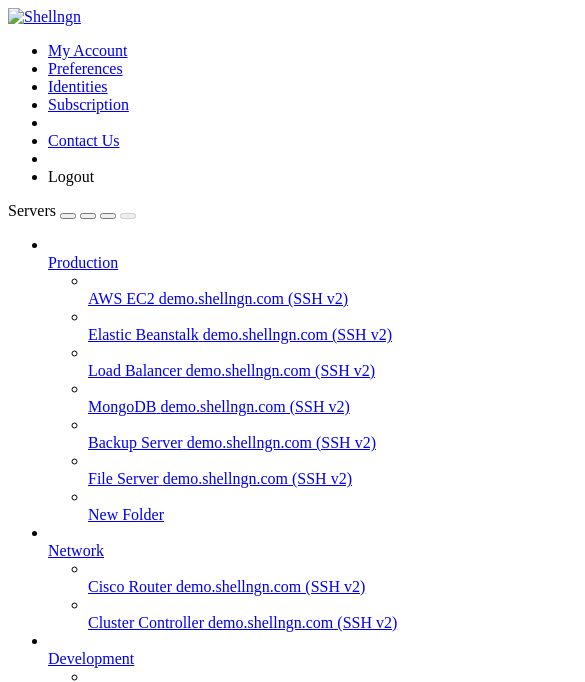 click on "AWS EC2" at bounding box center [121, 298] 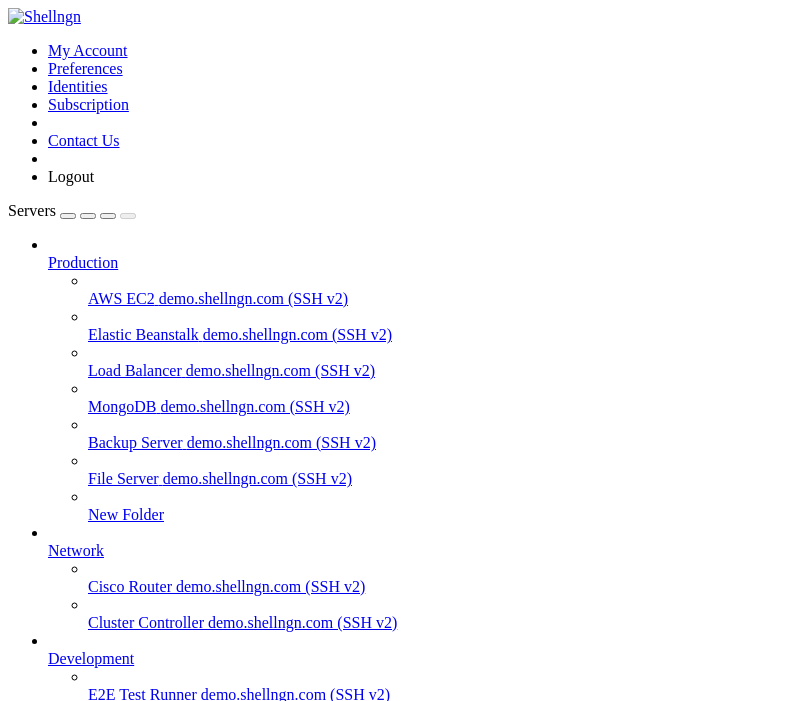 scroll, scrollTop: 0, scrollLeft: 0, axis: both 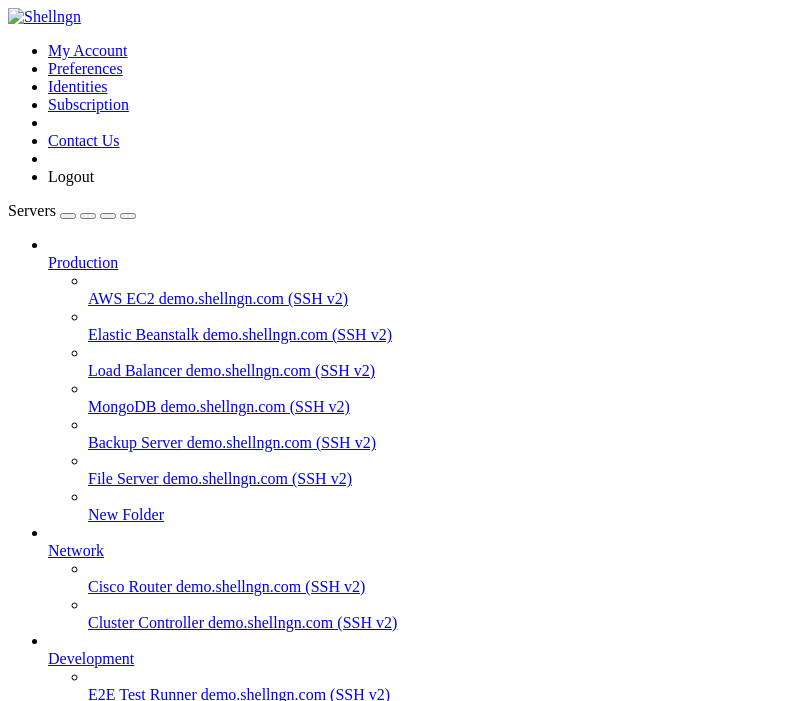 click on "return" at bounding box center [27, 1510] 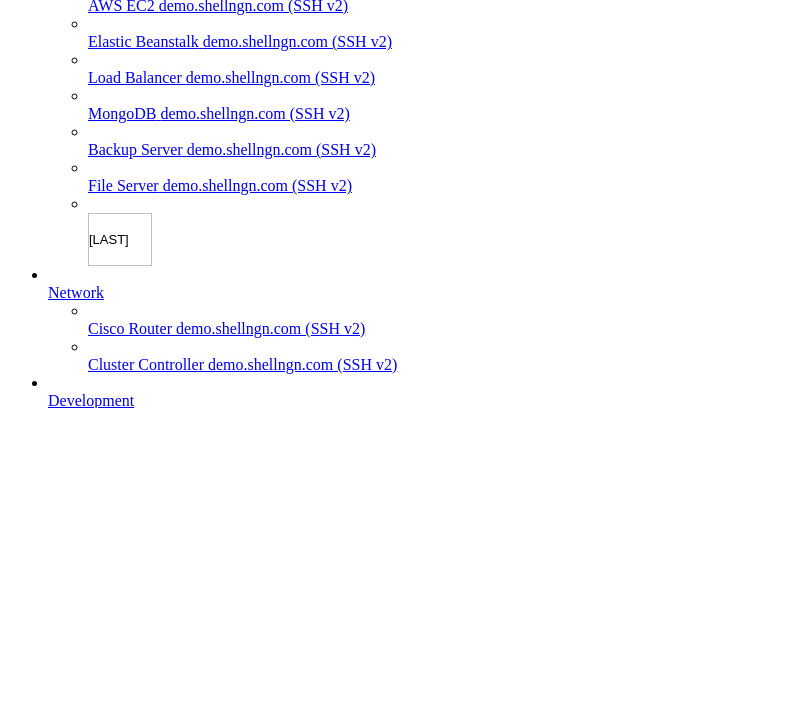 type on "服务器" 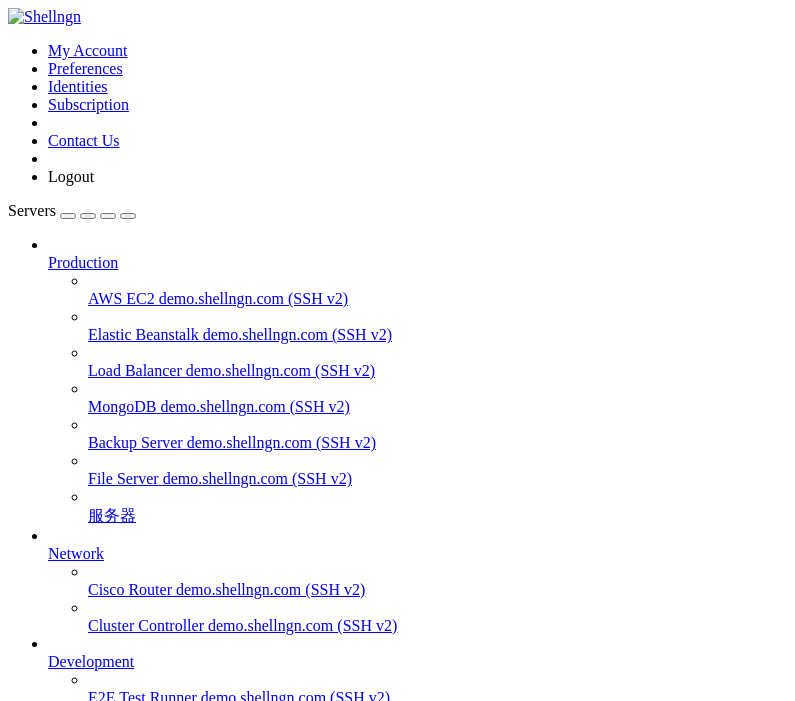 click on "服务器" at bounding box center [112, 515] 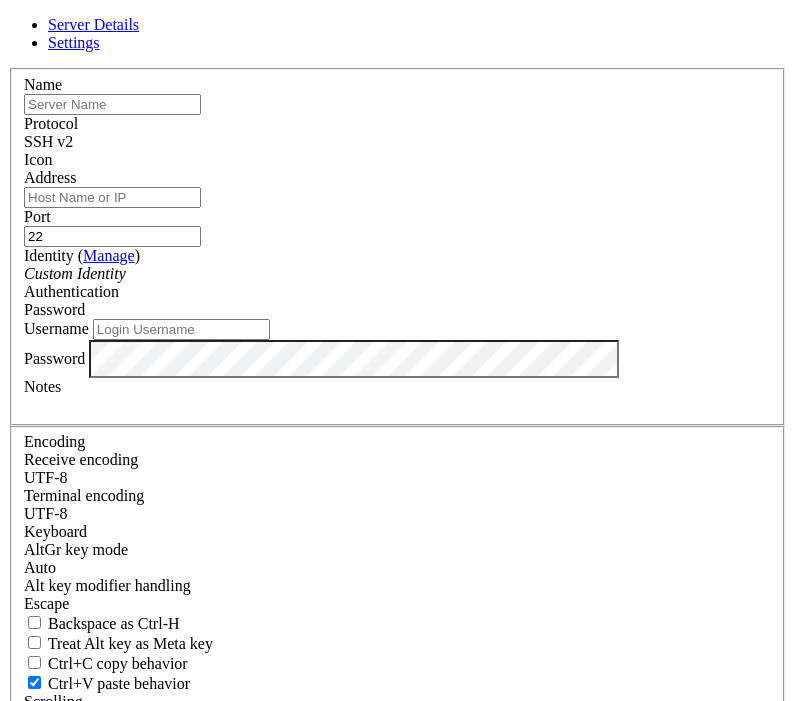 click at bounding box center (112, 104) 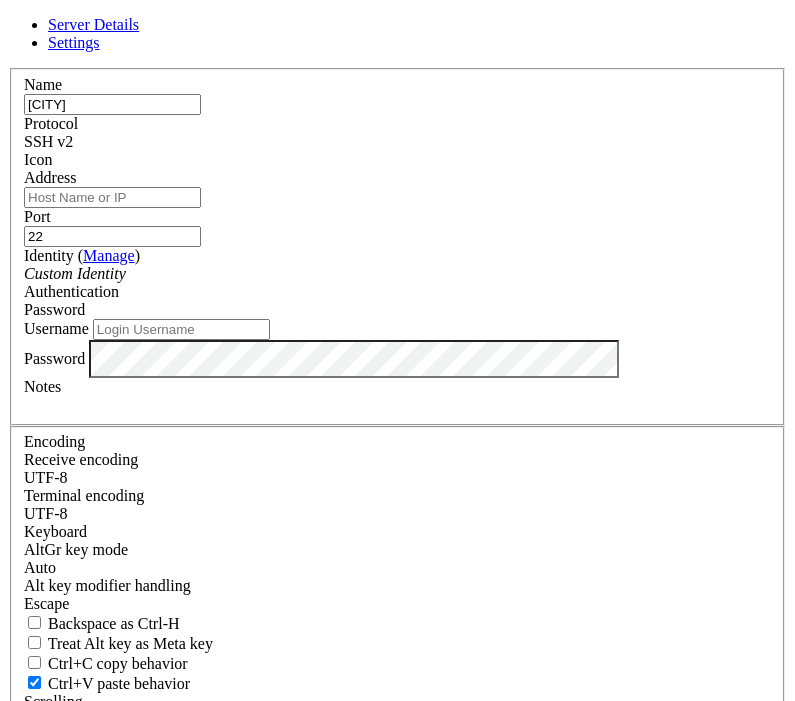 click on "SSH v2" at bounding box center (397, 142) 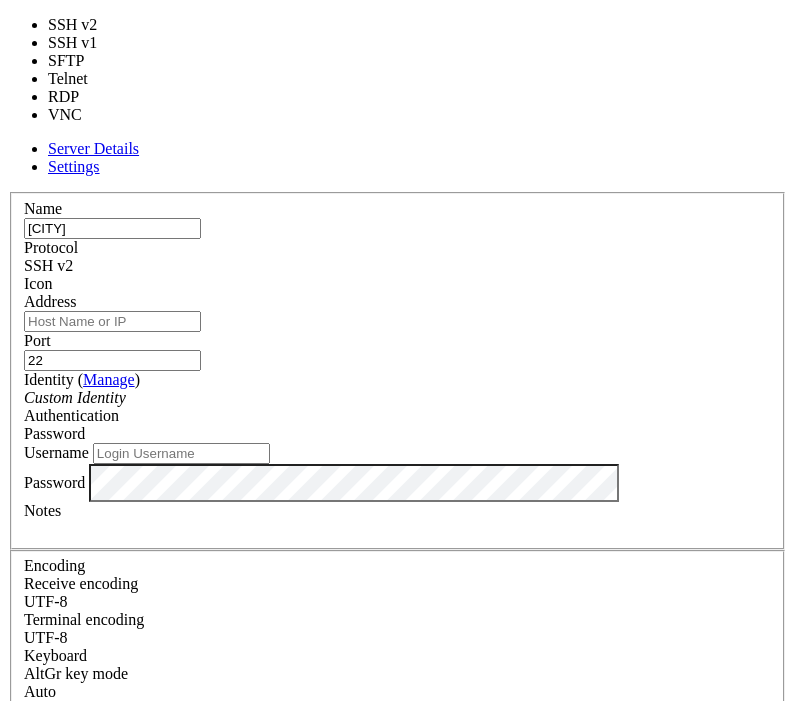 click on "Name" at bounding box center (43, 208) 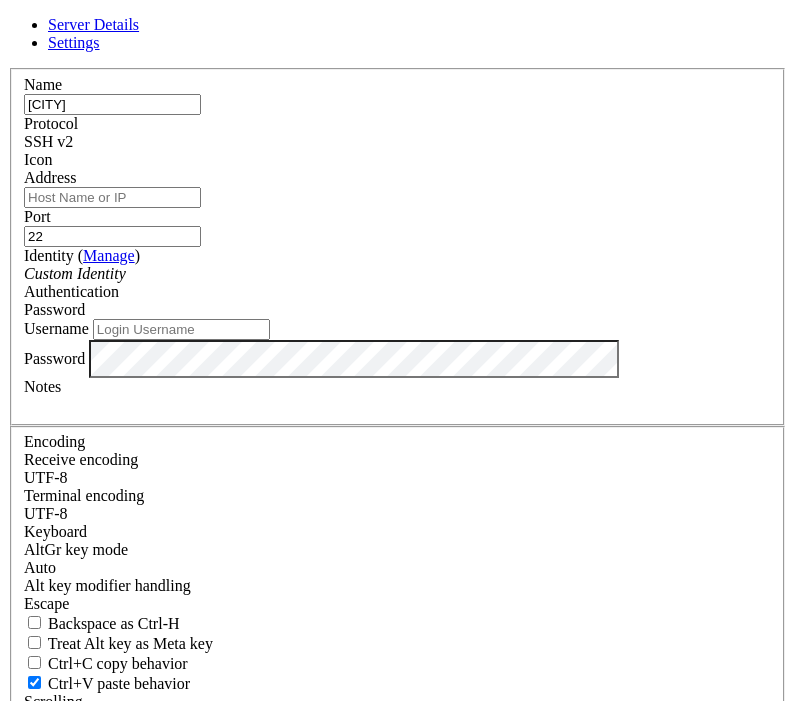 click on "[CITY]" at bounding box center [112, 104] 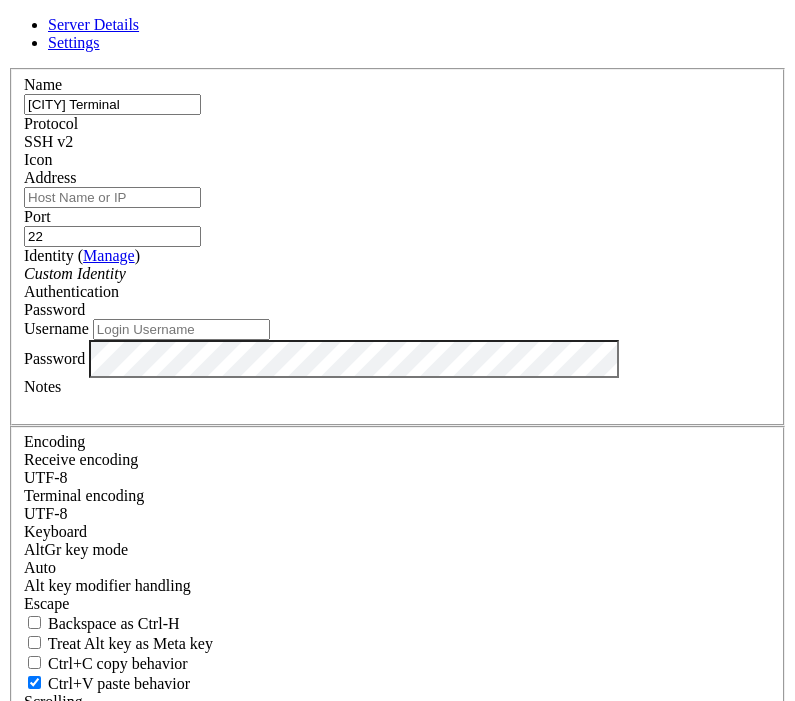 scroll, scrollTop: 0, scrollLeft: 0, axis: both 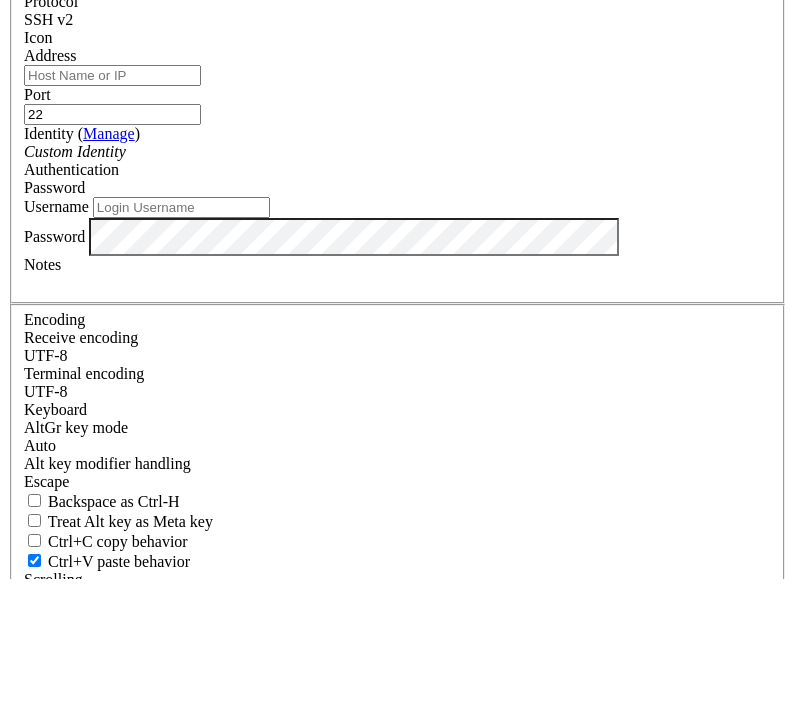 paste on "[IP_ADDRESS]" 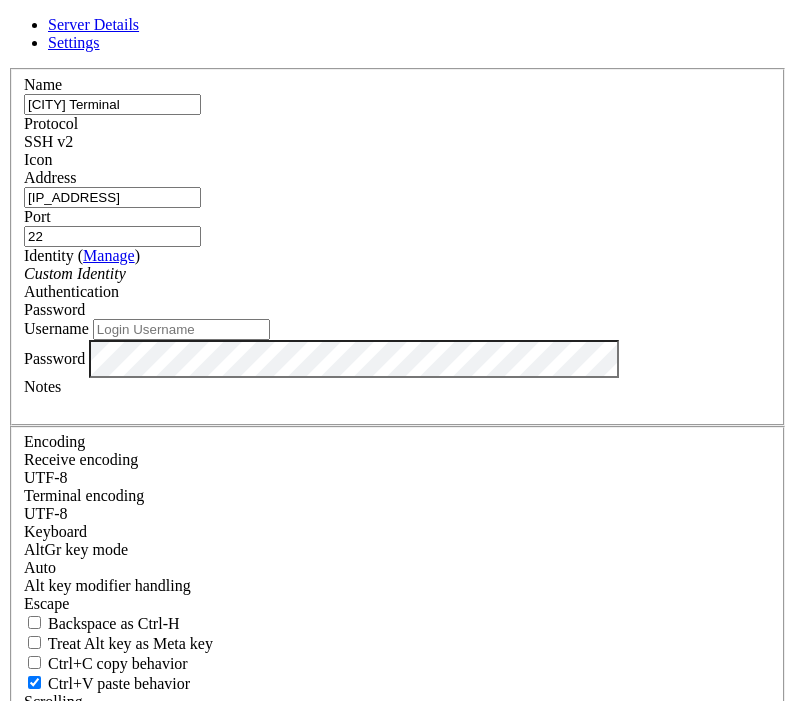 type on "[IP_ADDRESS]" 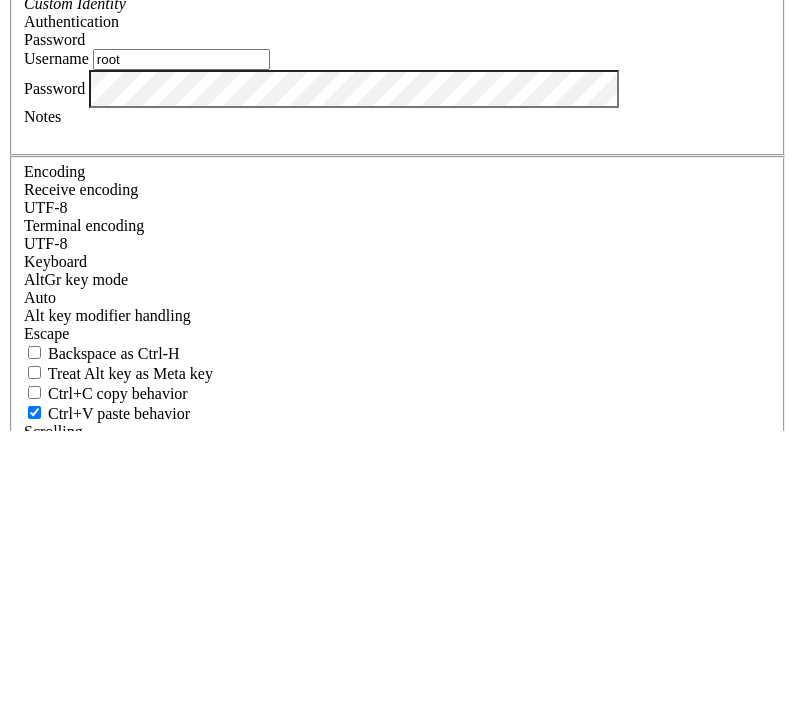 type on "root" 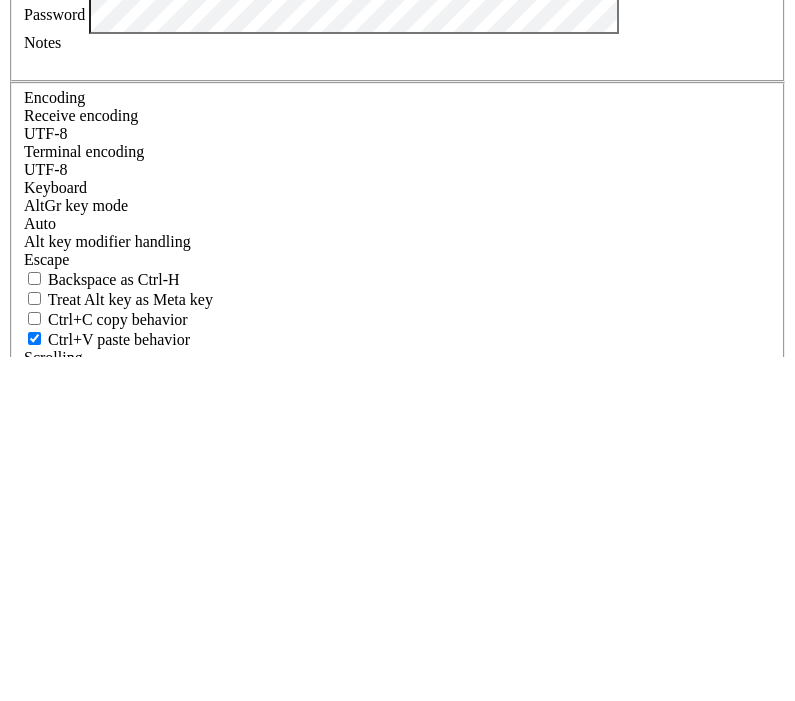 click at bounding box center [397, 405] 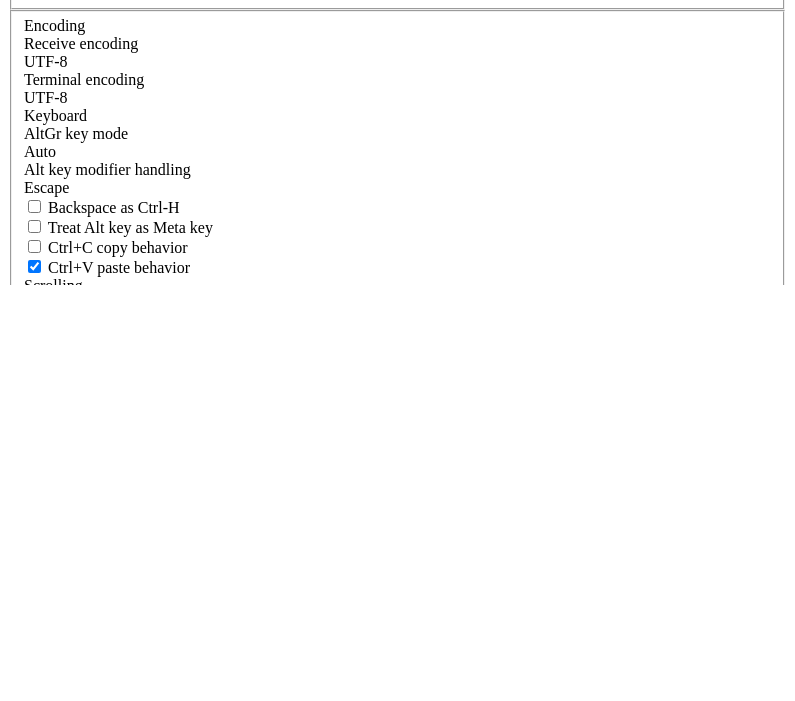 type 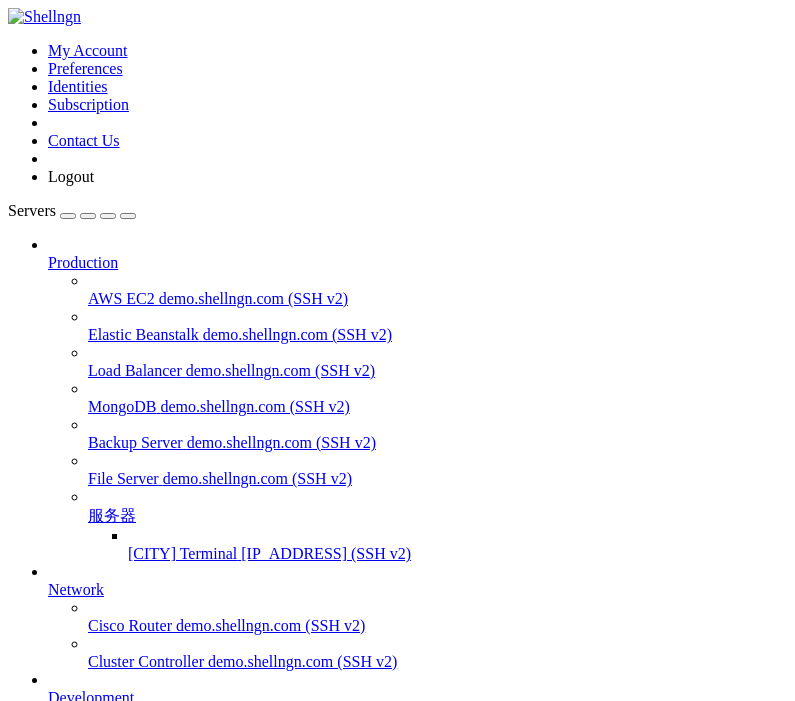 click on "[CITY] Terminal" at bounding box center [182, 553] 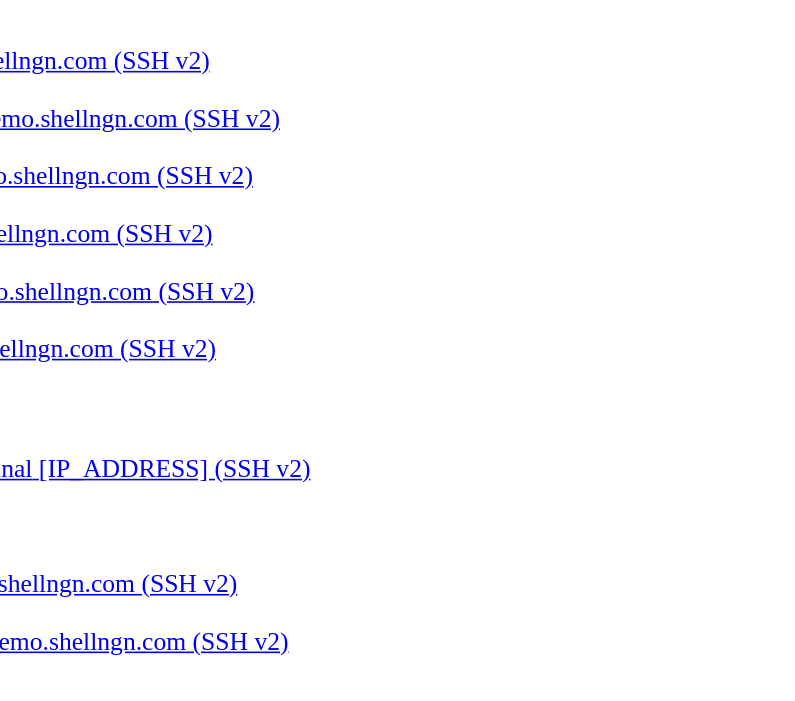 scroll, scrollTop: 0, scrollLeft: 0, axis: both 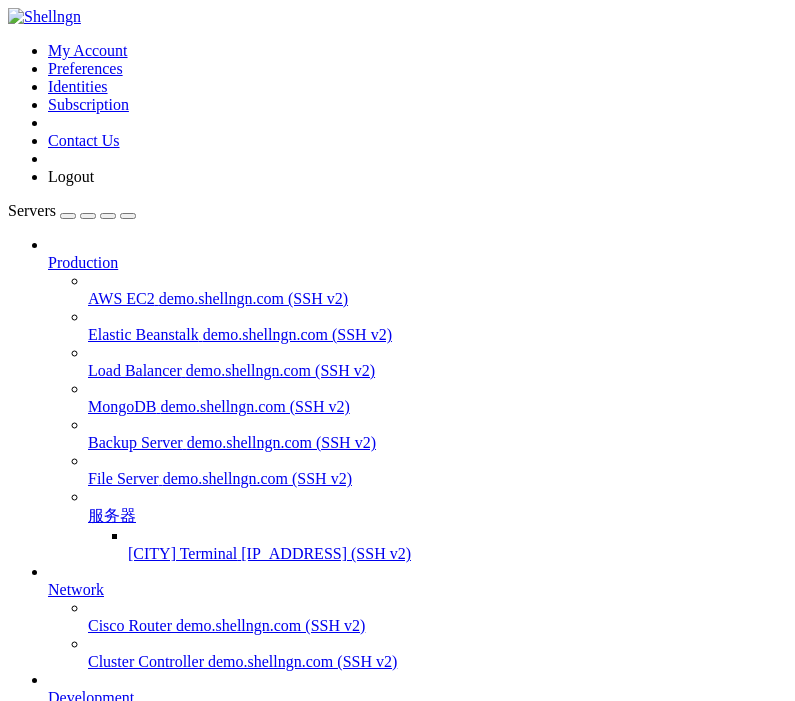 click on "e" at bounding box center (397, 2083) 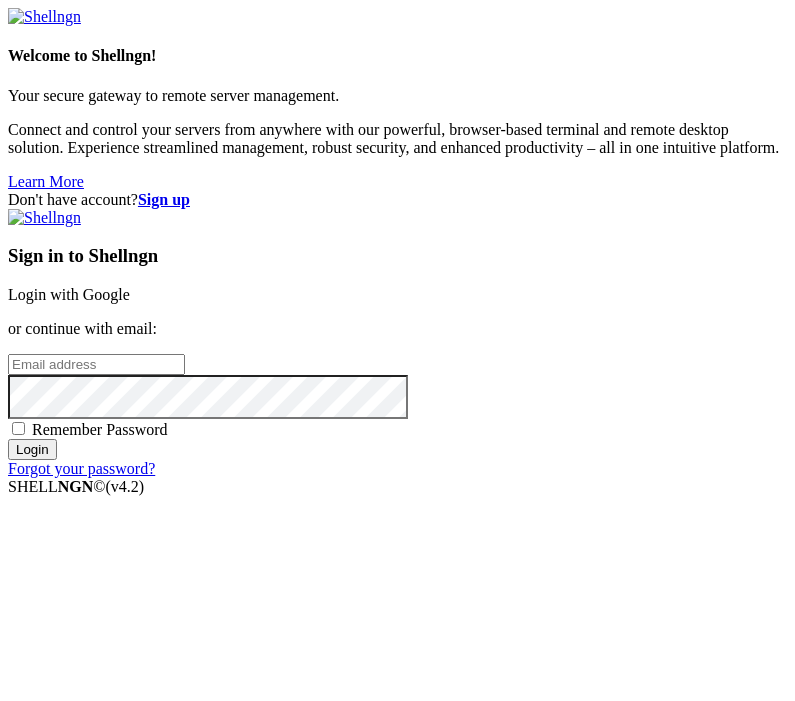 scroll, scrollTop: 0, scrollLeft: 0, axis: both 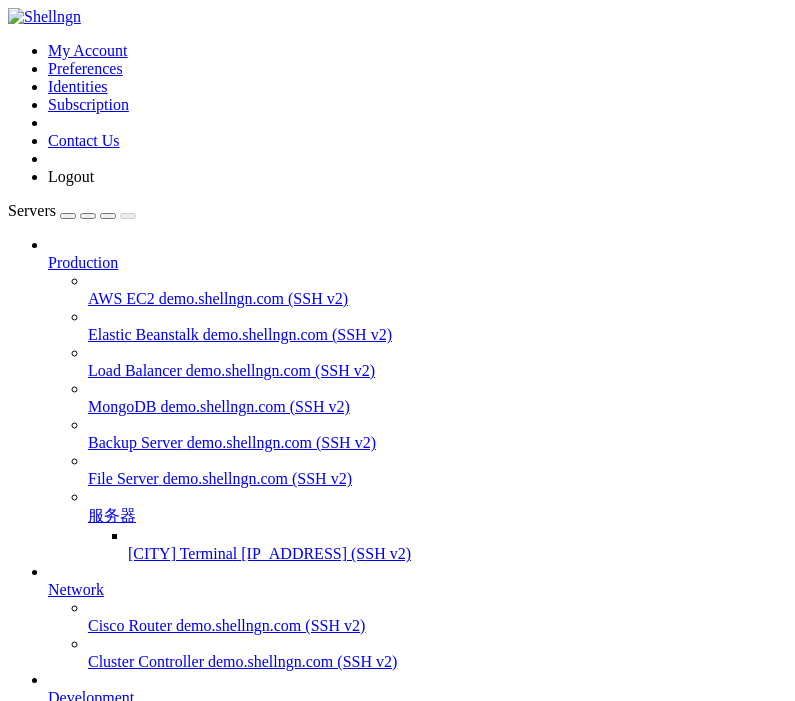 click at bounding box center (68, 216) 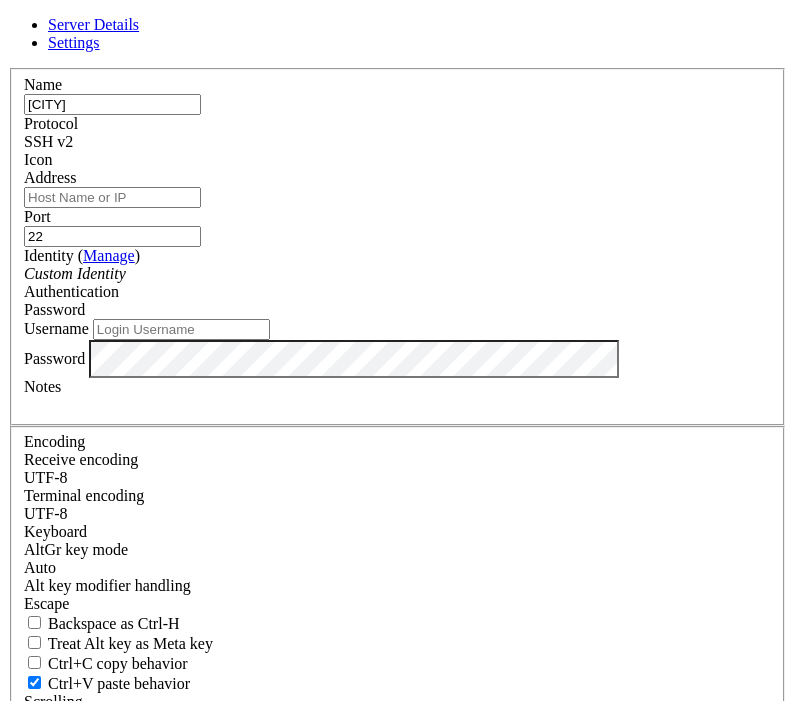 type on "[CITY]" 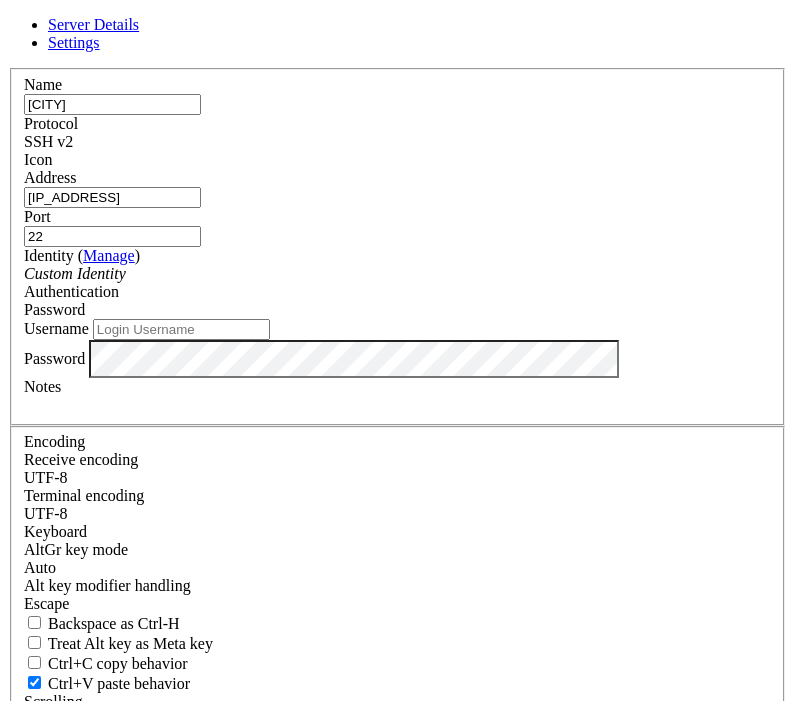 type on "[IP_ADDRESS]" 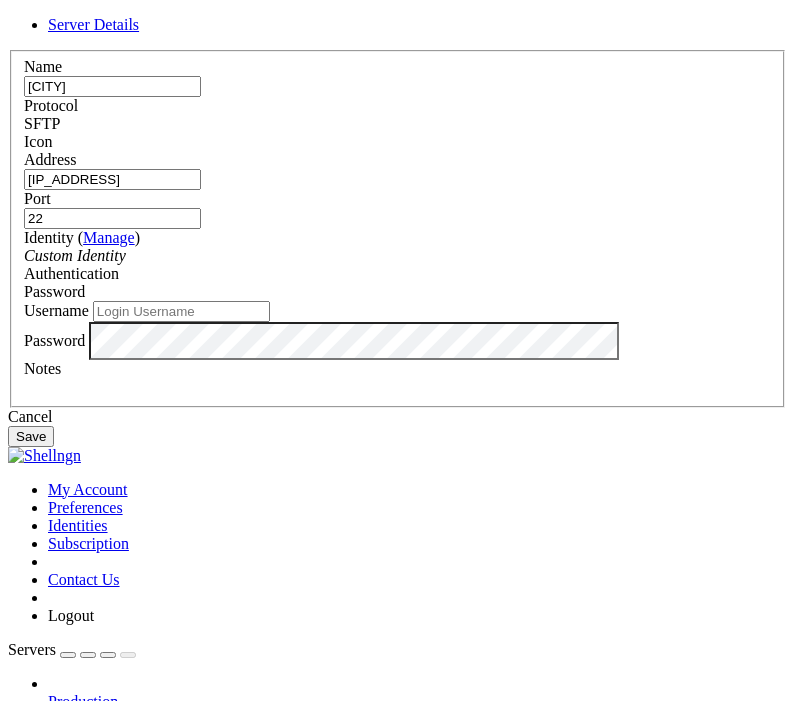 click on "Username" at bounding box center (181, 311) 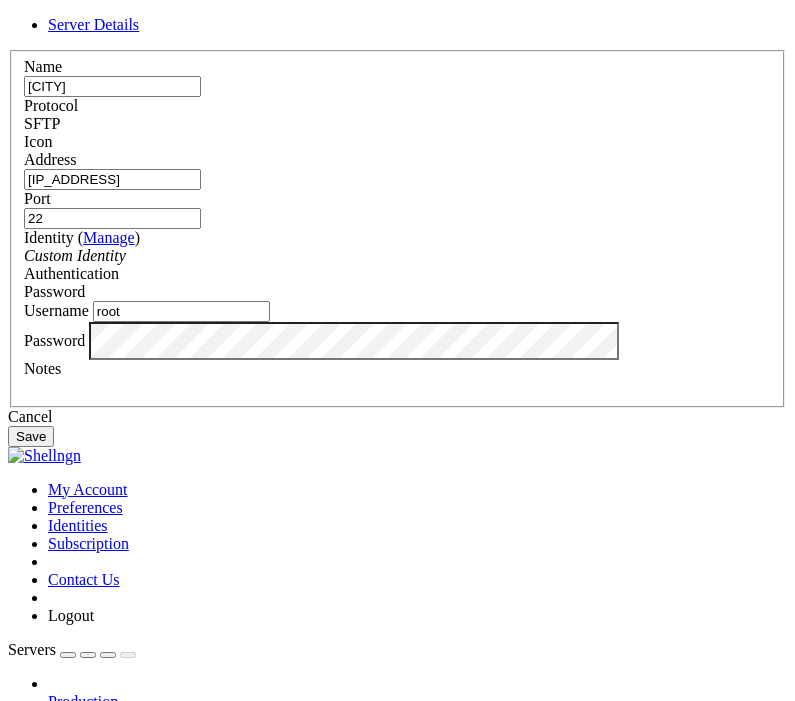 type on "root" 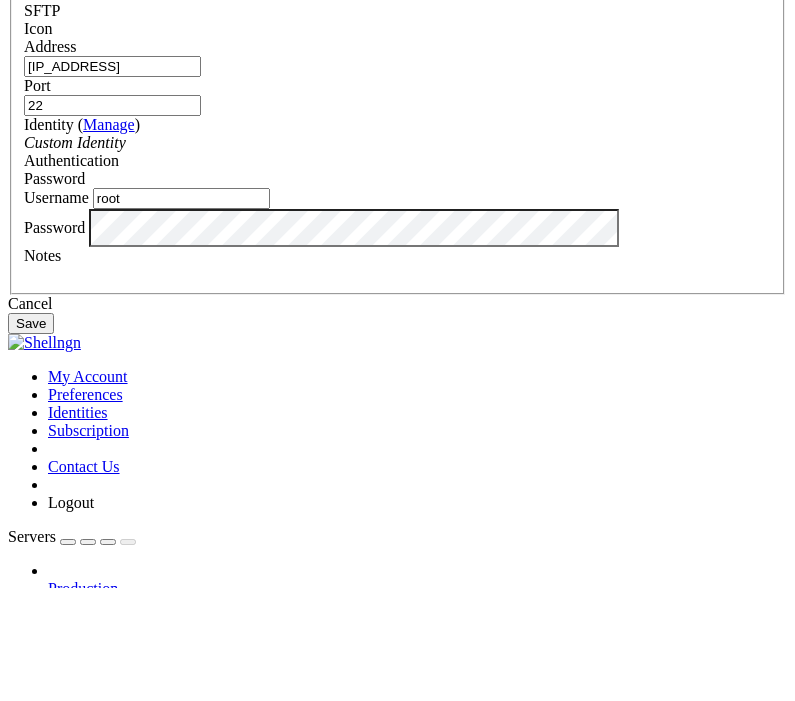 click on "Save" at bounding box center [31, 436] 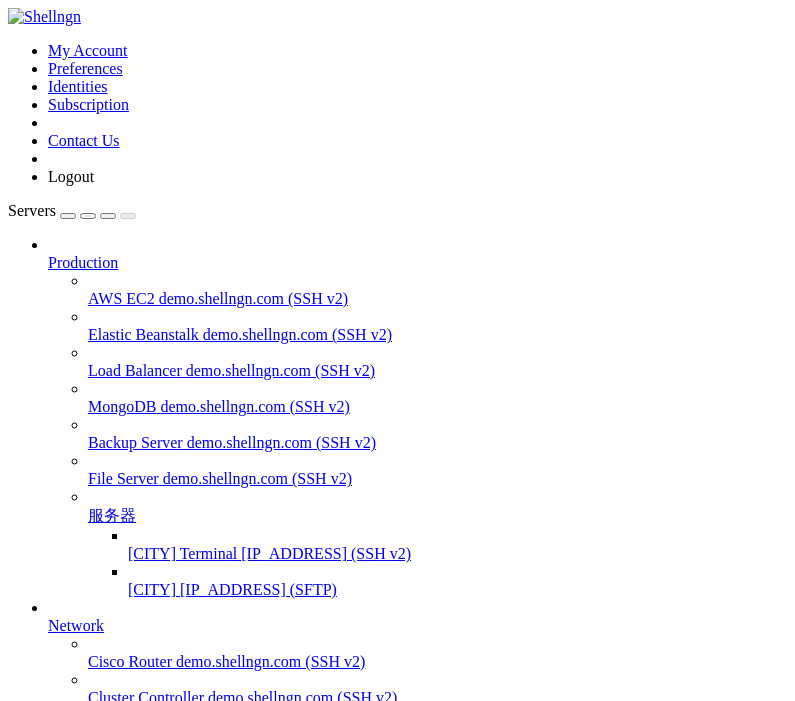 click on "Rename" at bounding box center (139, 1000) 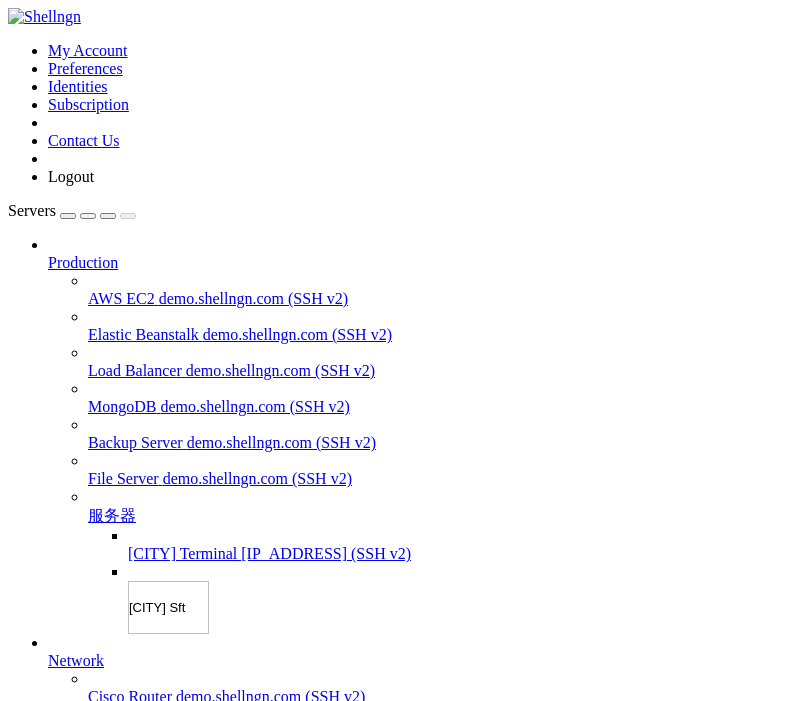 type on "新加坡 Sftp" 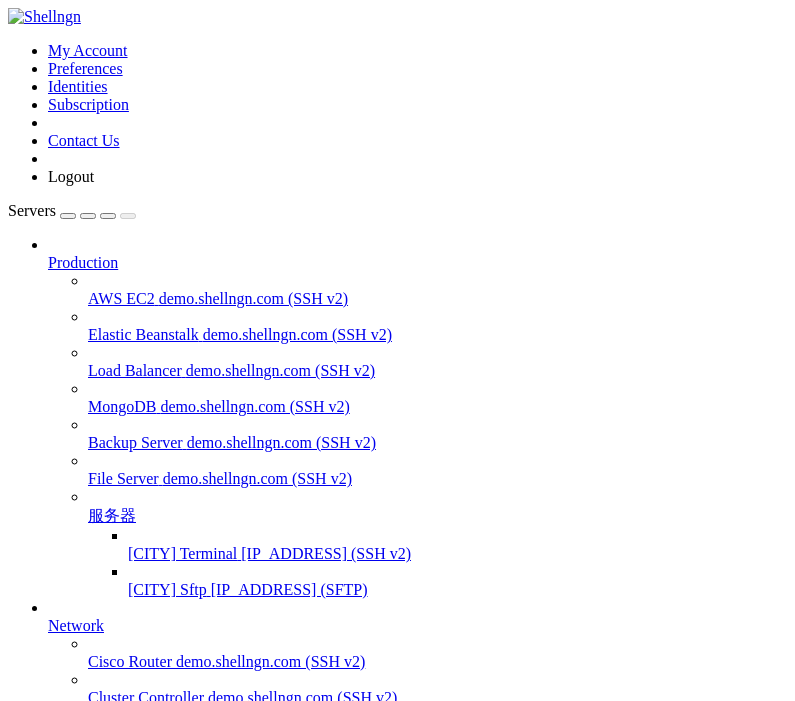 click on "新加坡 Sftp" at bounding box center (167, 589) 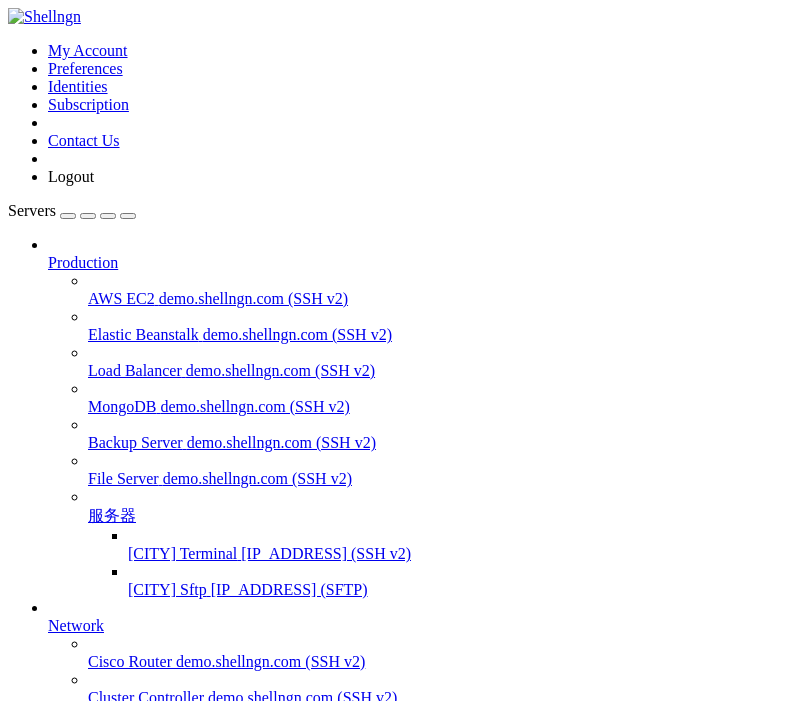 click on "Name Size
No data available in table" at bounding box center [397, 1351] 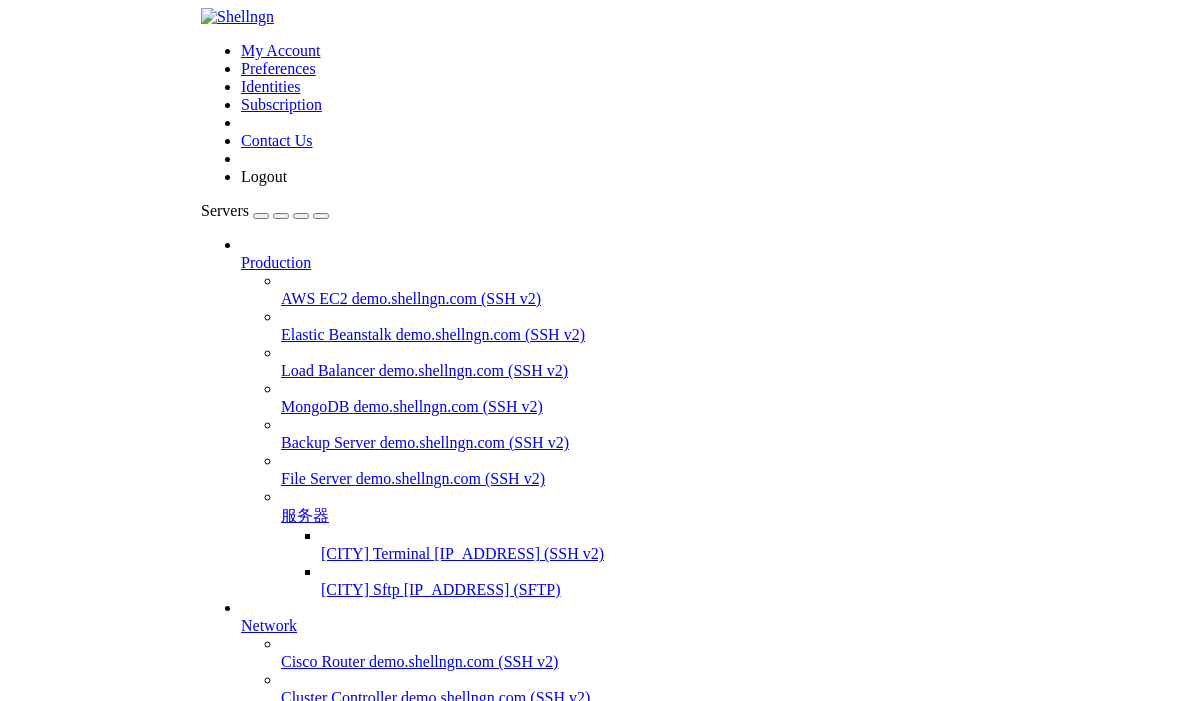 scroll, scrollTop: 0, scrollLeft: 0, axis: both 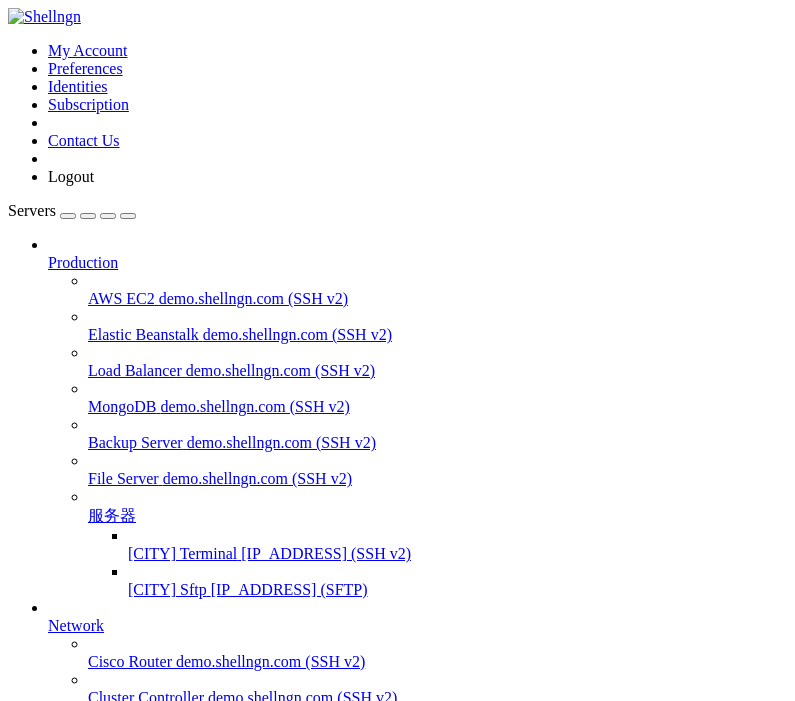 click on "  chrome" at bounding box center (38, 1194) 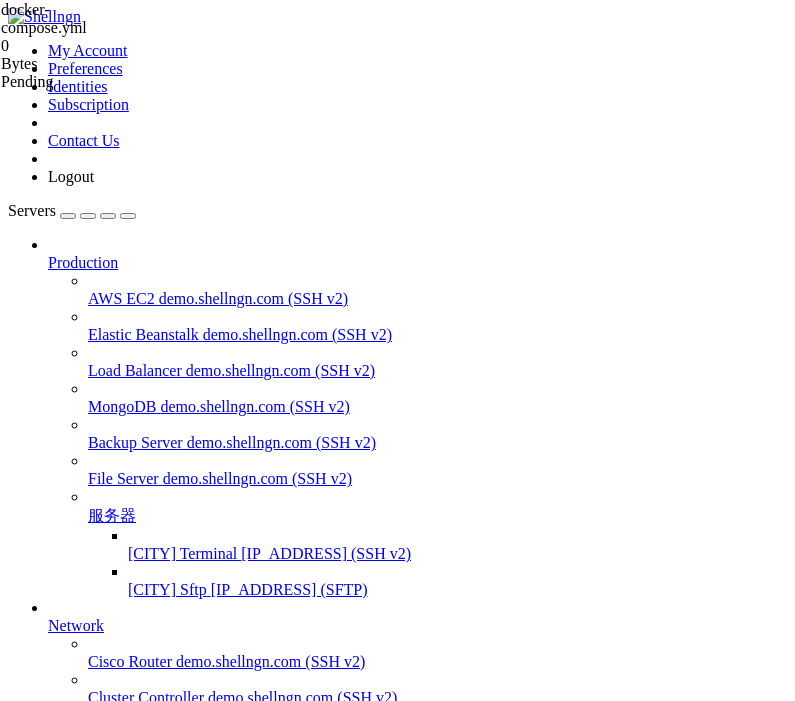 click on "Connection Closed
Reconnect
Cannot read properties of undefined (reading 'state')" at bounding box center [397, 1698] 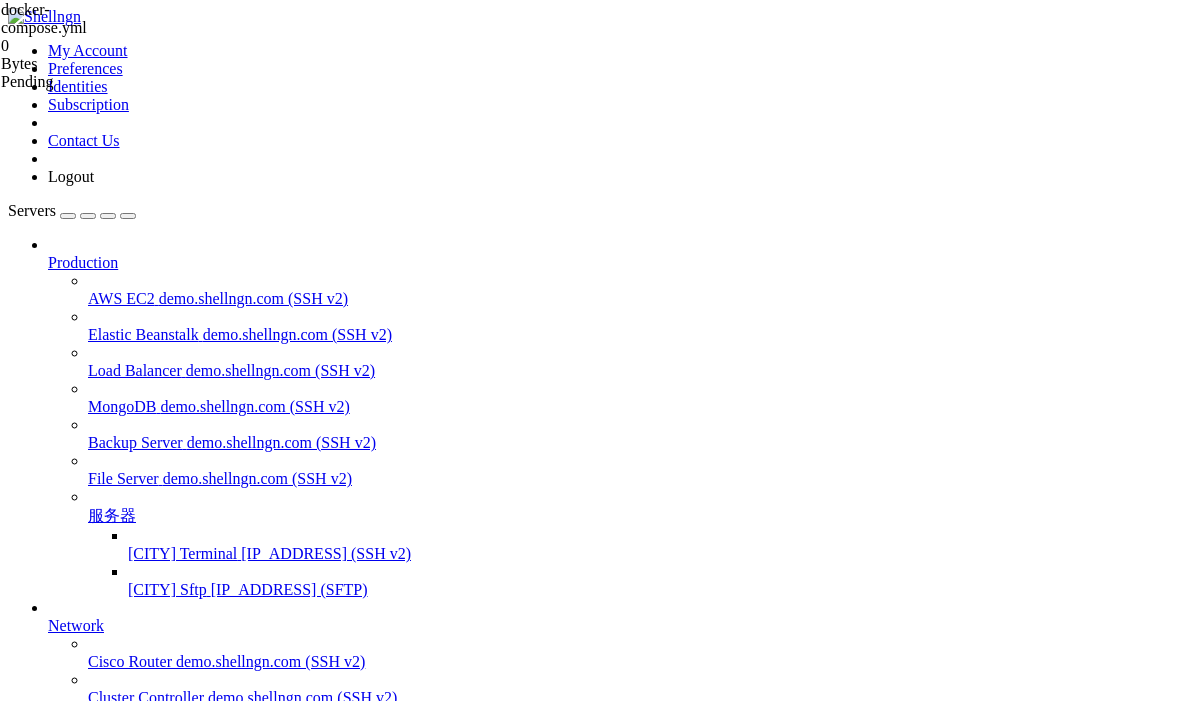 click on "Reconnect" at bounding box center (48, 1698) 